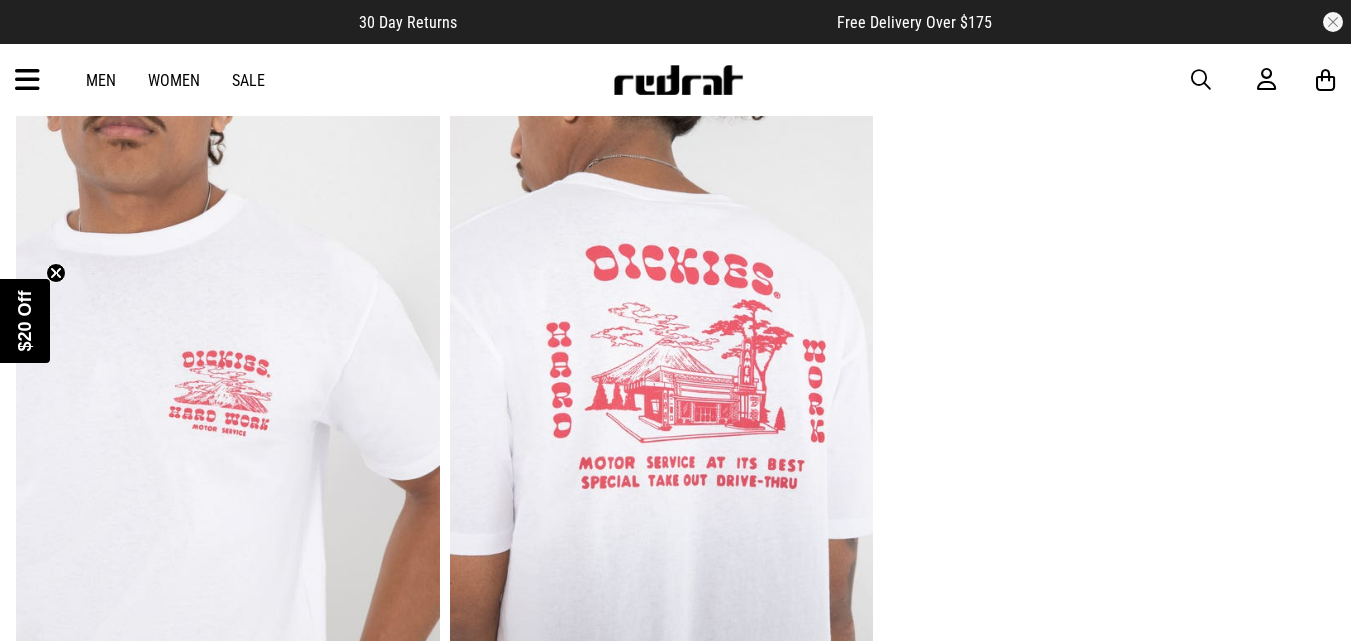 scroll, scrollTop: 0, scrollLeft: 0, axis: both 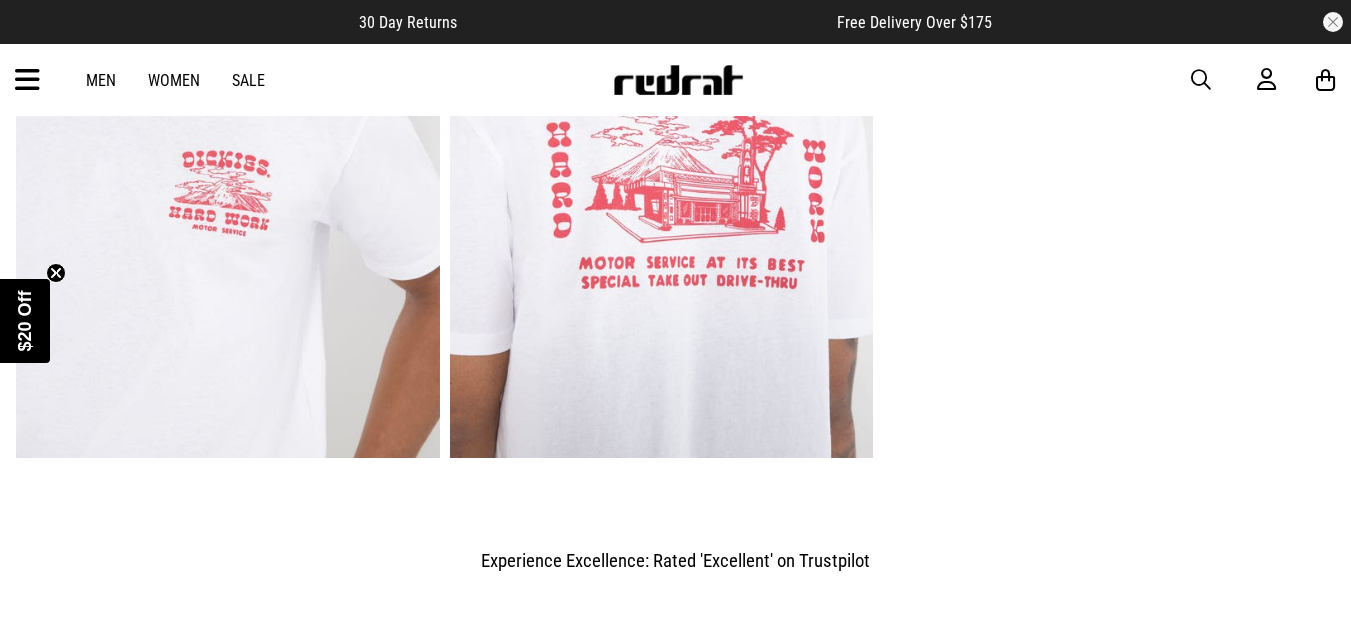 click at bounding box center [662, 165] 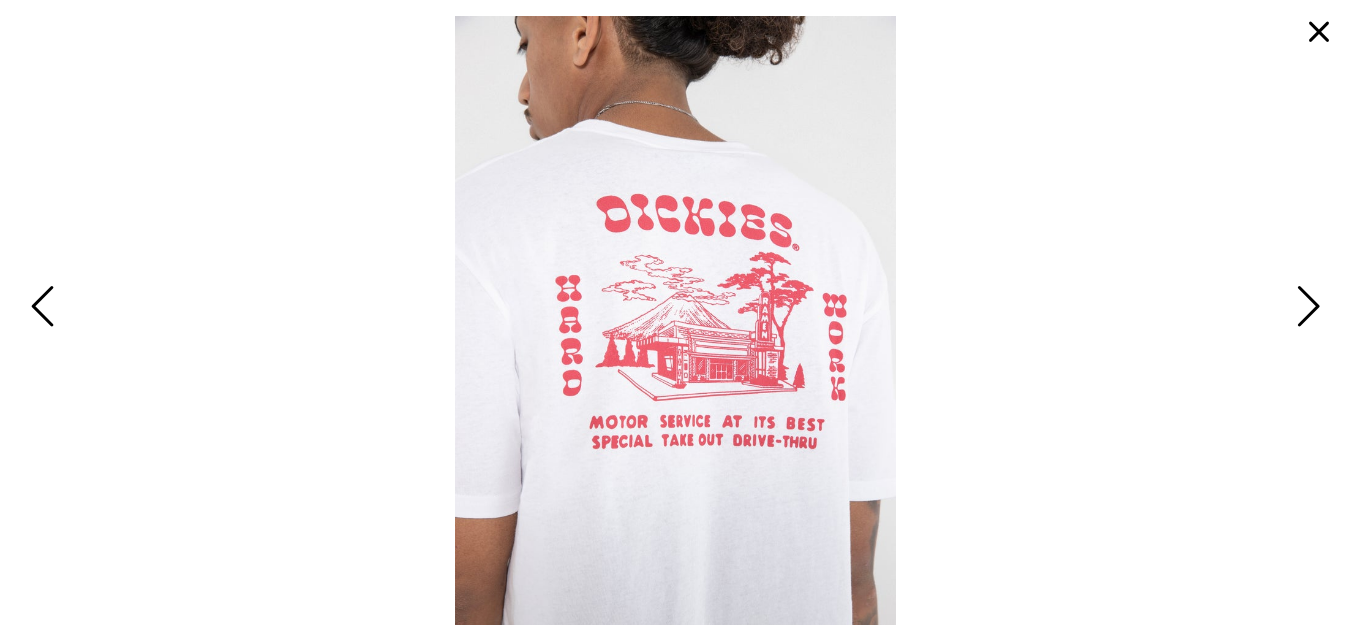 scroll, scrollTop: 0, scrollLeft: 0, axis: both 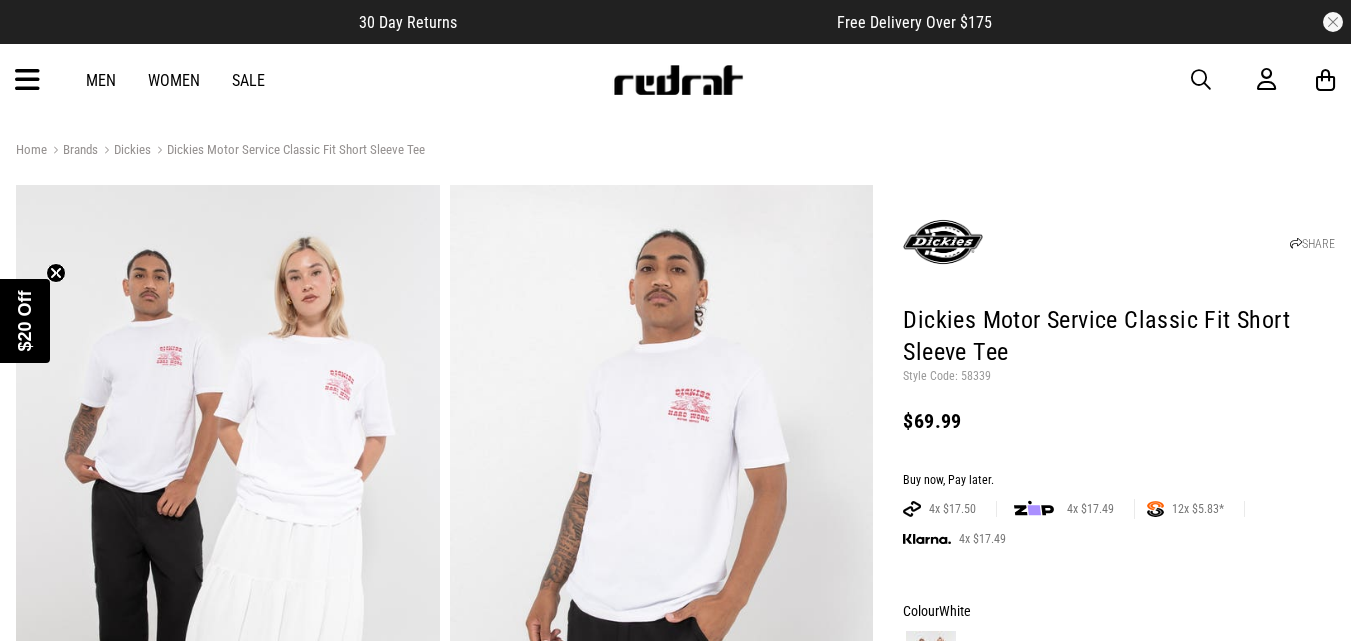 click on "Dickies" at bounding box center [124, 151] 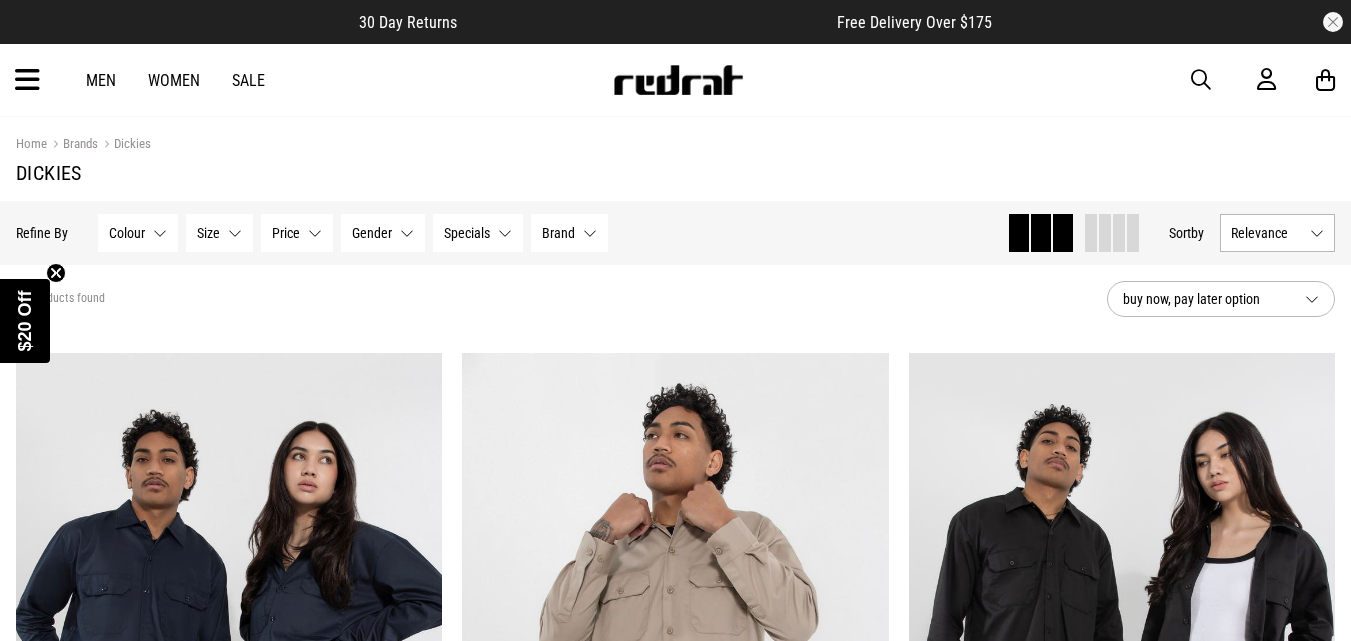 scroll, scrollTop: 0, scrollLeft: 0, axis: both 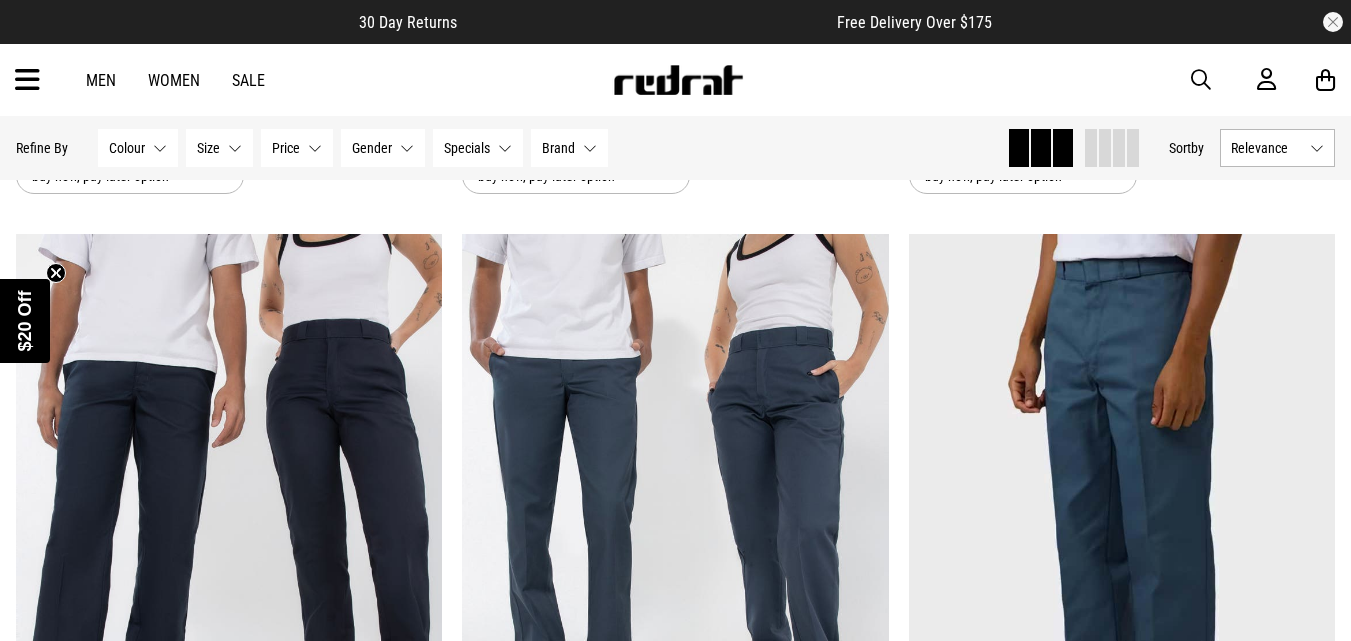 click on "Specials  None selected" at bounding box center [478, 148] 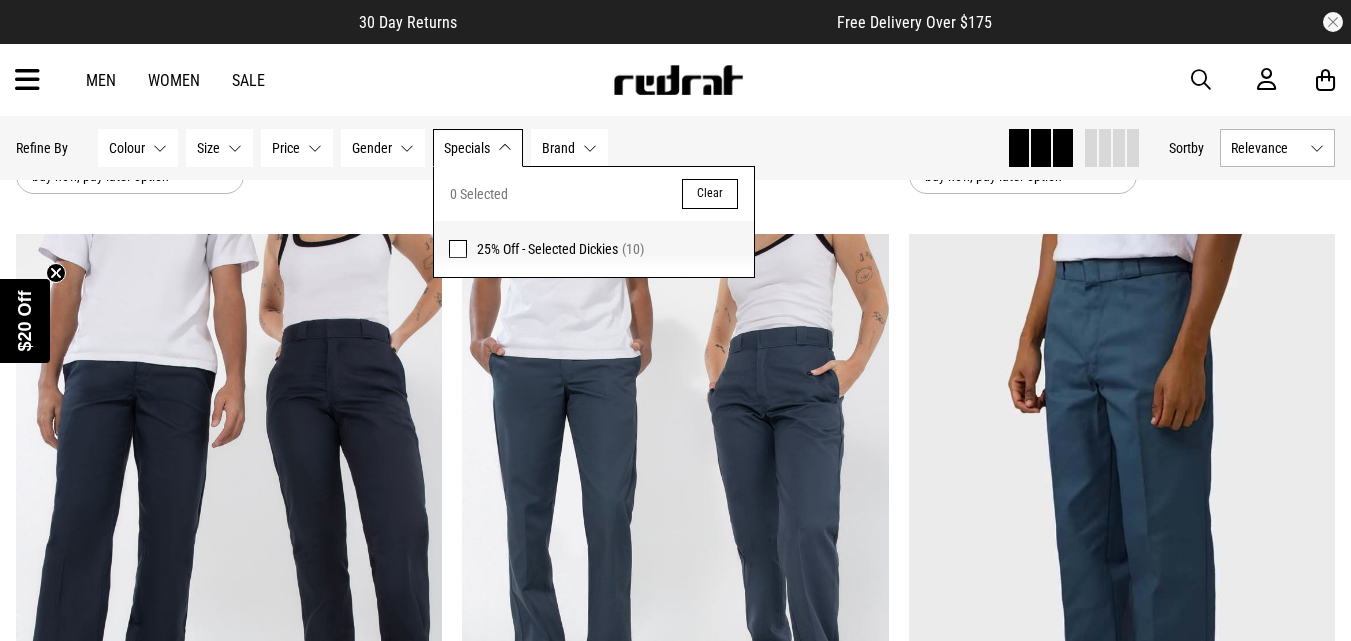 click on "Specials  None selected" at bounding box center [478, 148] 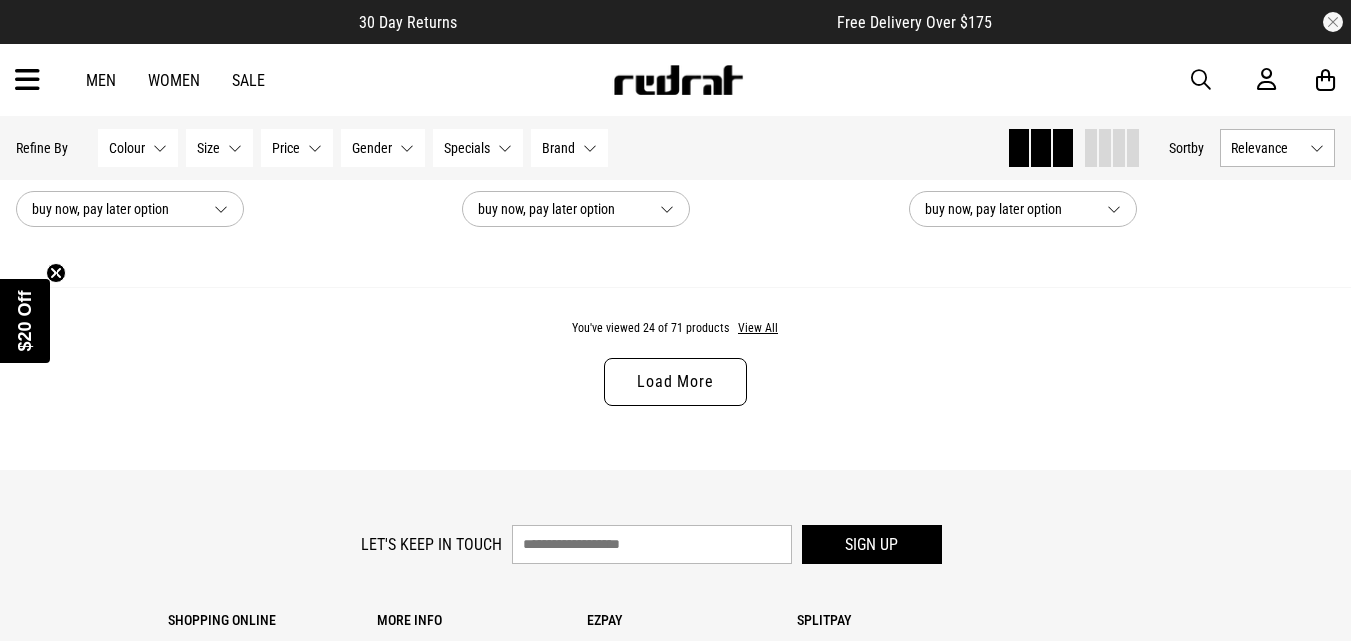 scroll, scrollTop: 6100, scrollLeft: 0, axis: vertical 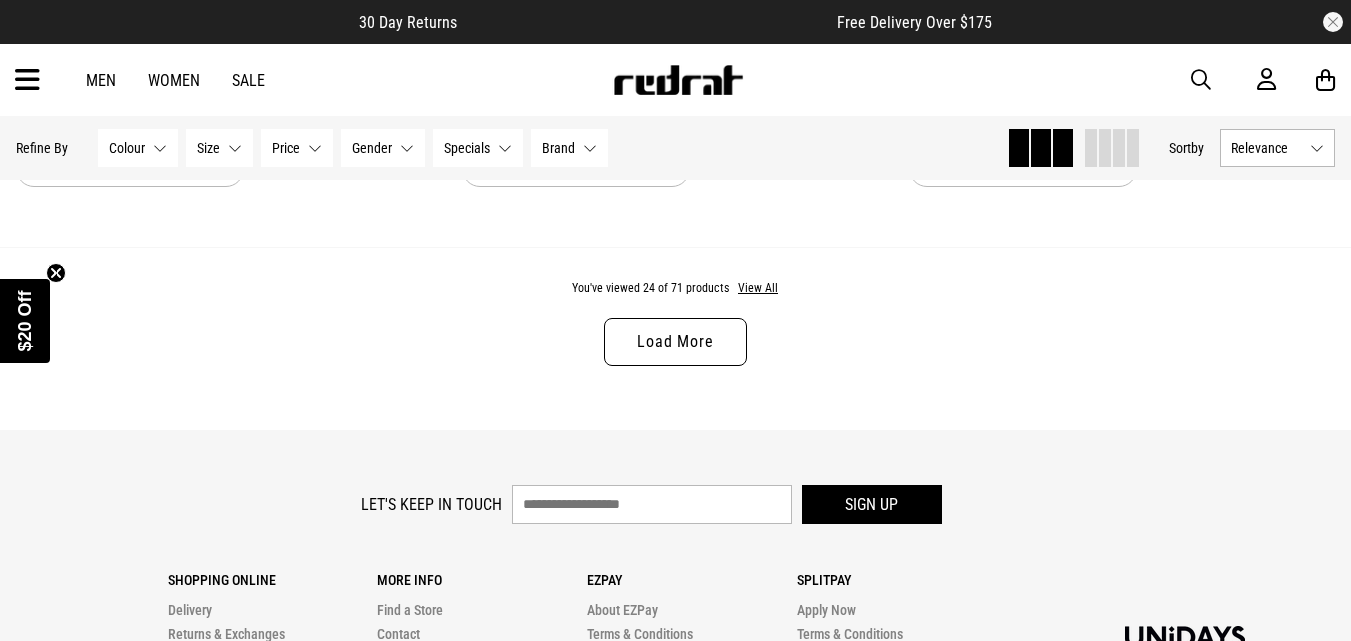 click on "Load More" at bounding box center (675, 342) 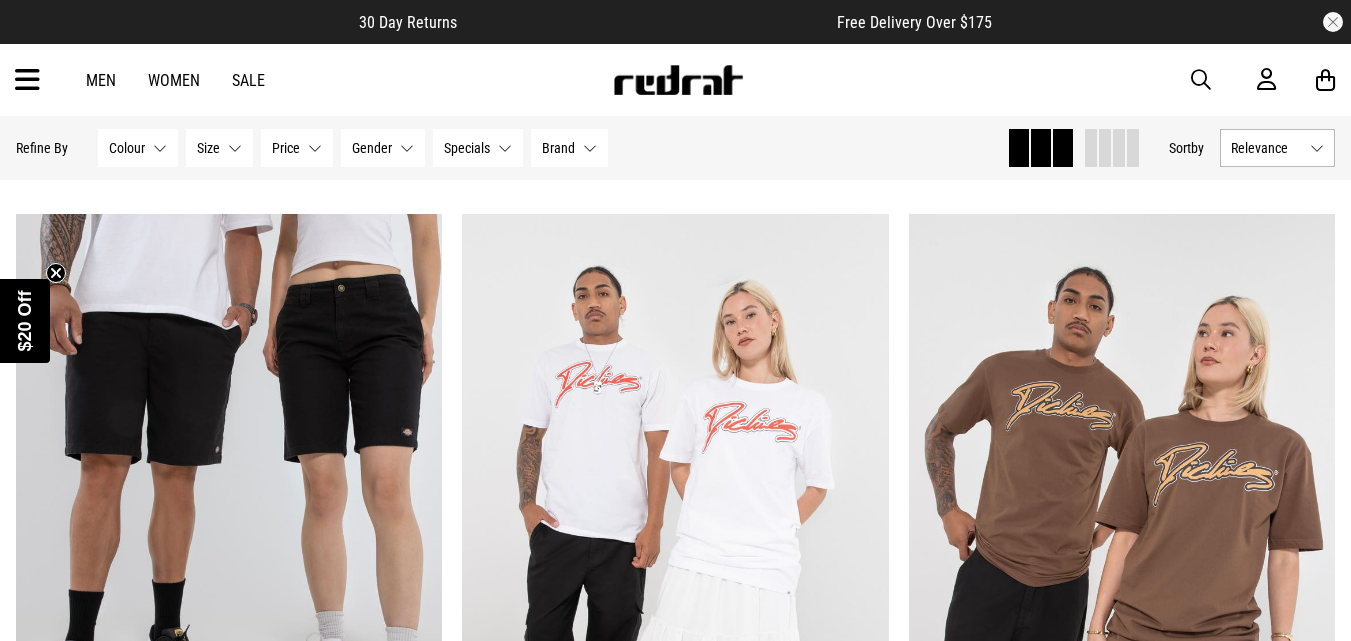 scroll, scrollTop: 6200, scrollLeft: 0, axis: vertical 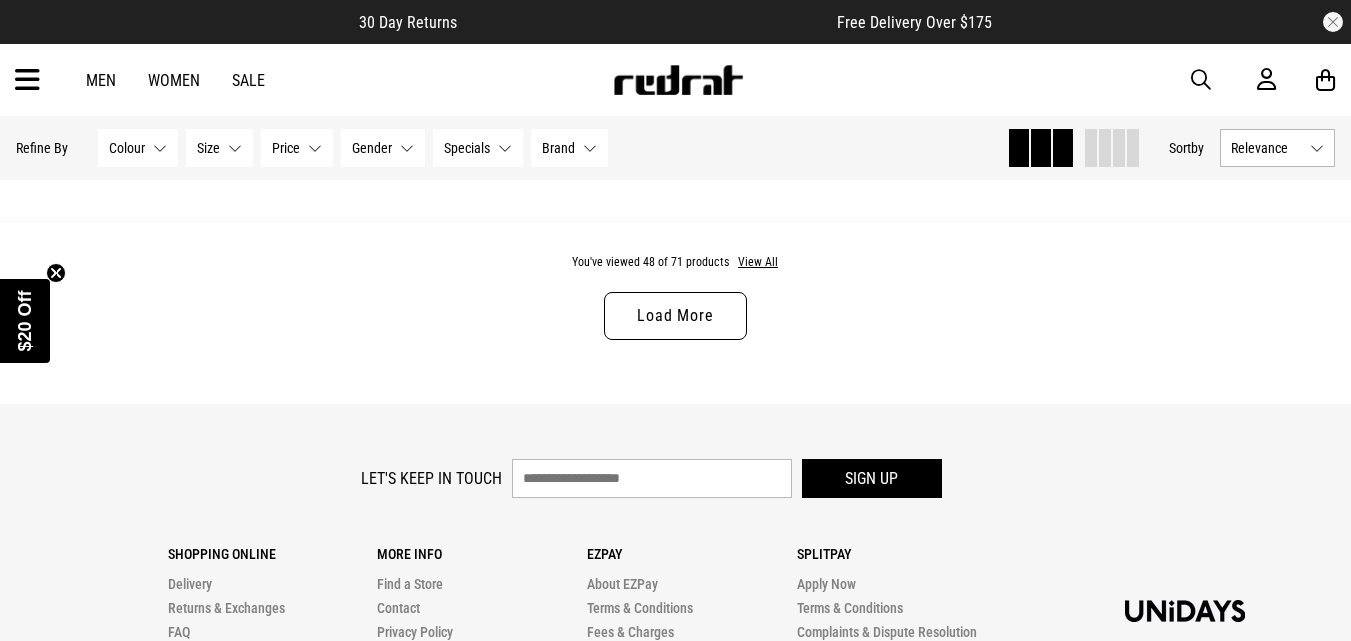 click on "Load More" at bounding box center (675, 316) 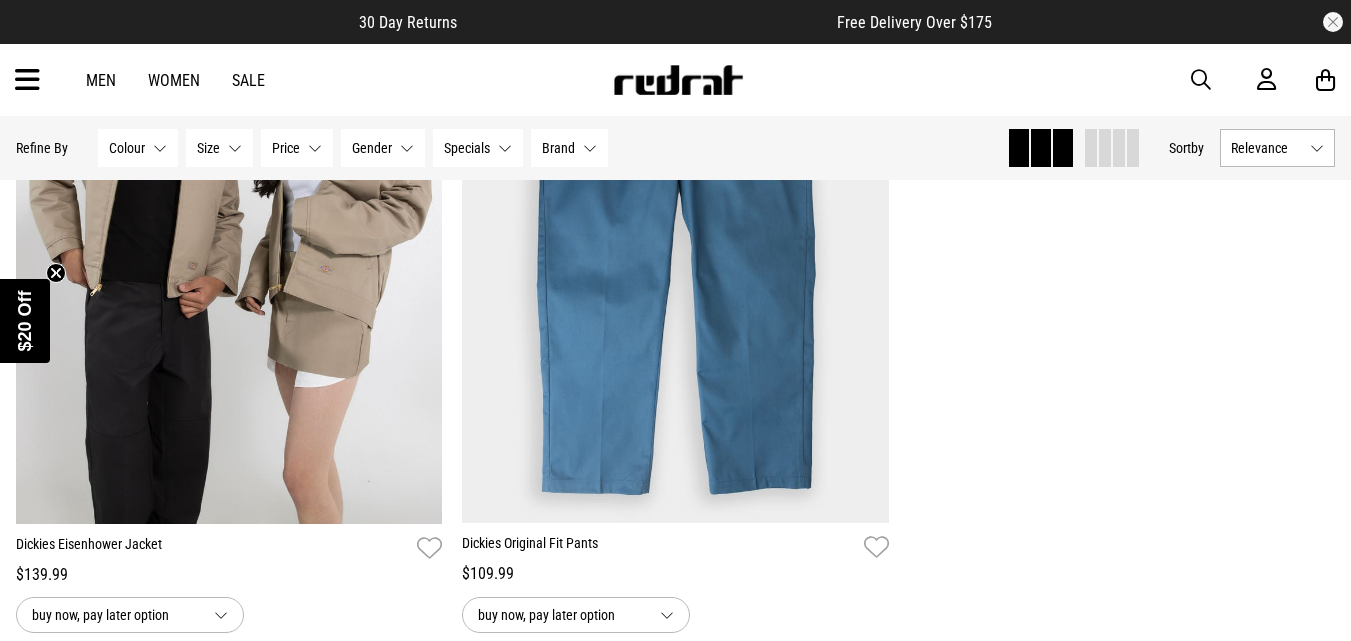 scroll, scrollTop: 18000, scrollLeft: 0, axis: vertical 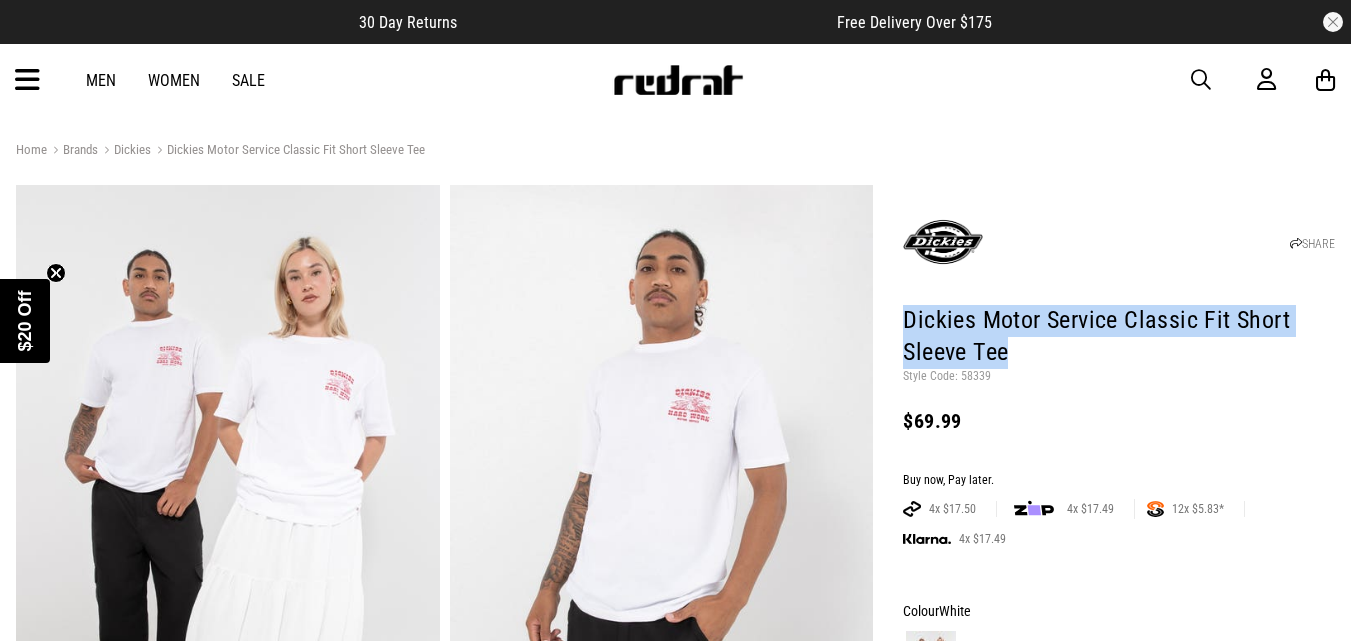 drag, startPoint x: 903, startPoint y: 312, endPoint x: 1021, endPoint y: 355, distance: 125.59061 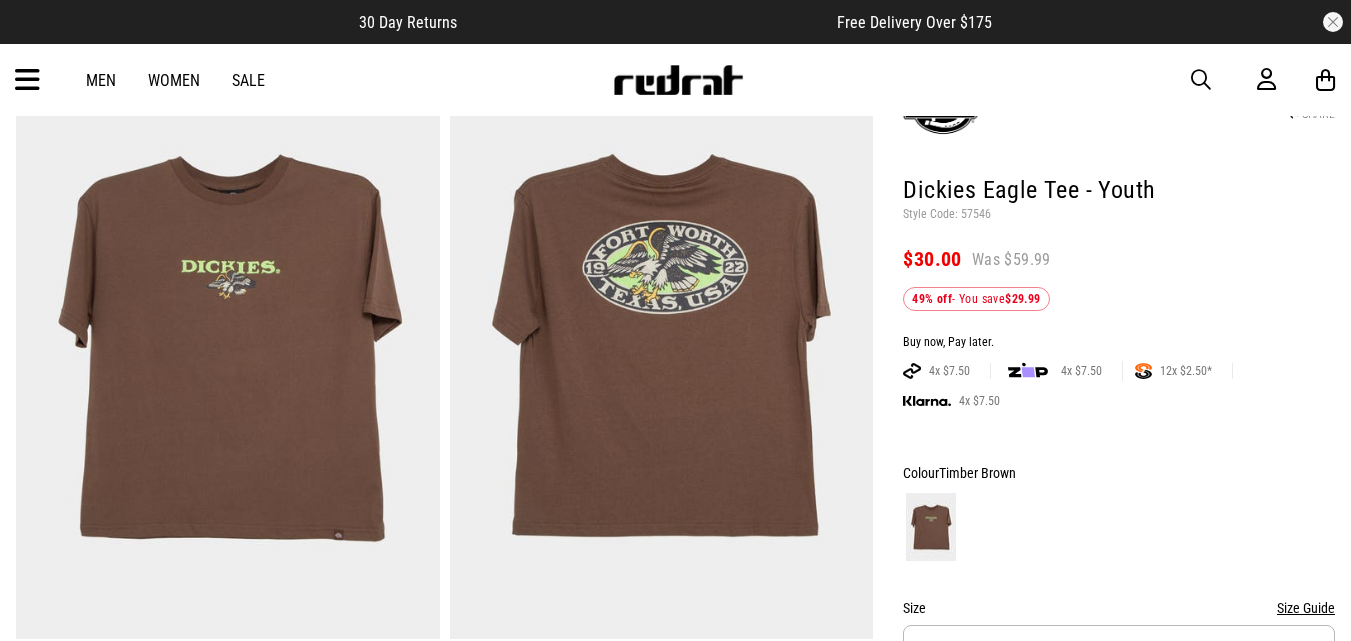 scroll, scrollTop: 200, scrollLeft: 0, axis: vertical 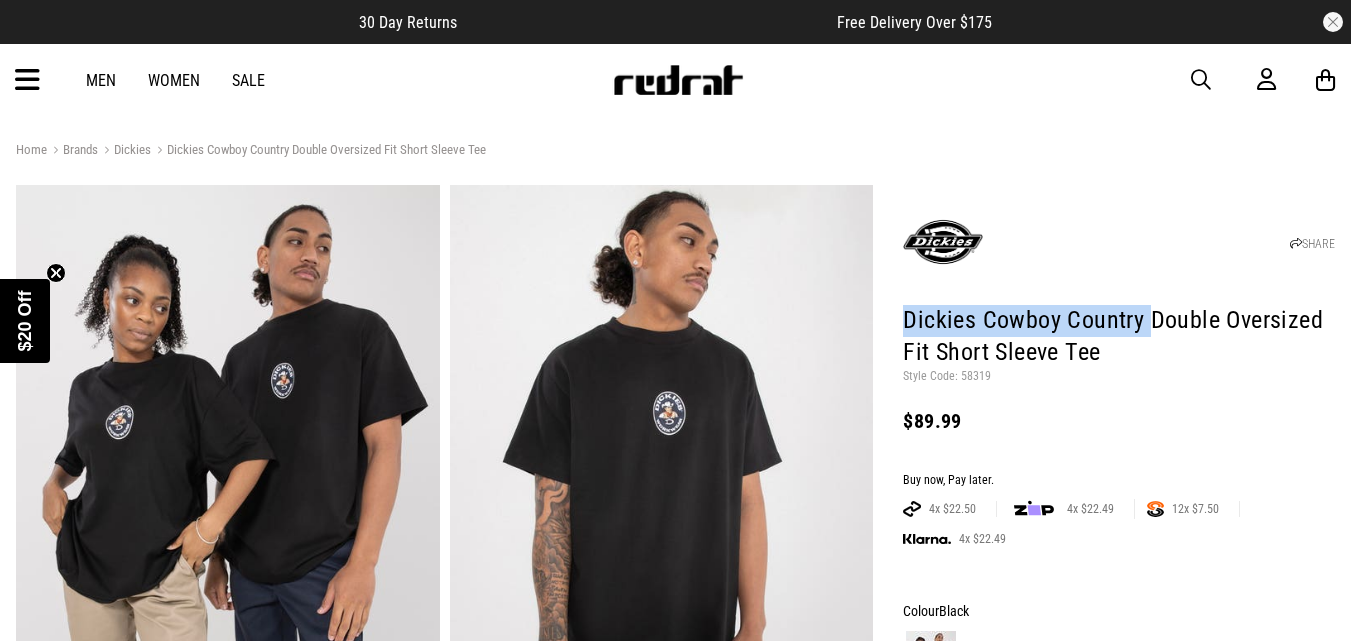 drag, startPoint x: 906, startPoint y: 320, endPoint x: 1145, endPoint y: 319, distance: 239.00209 